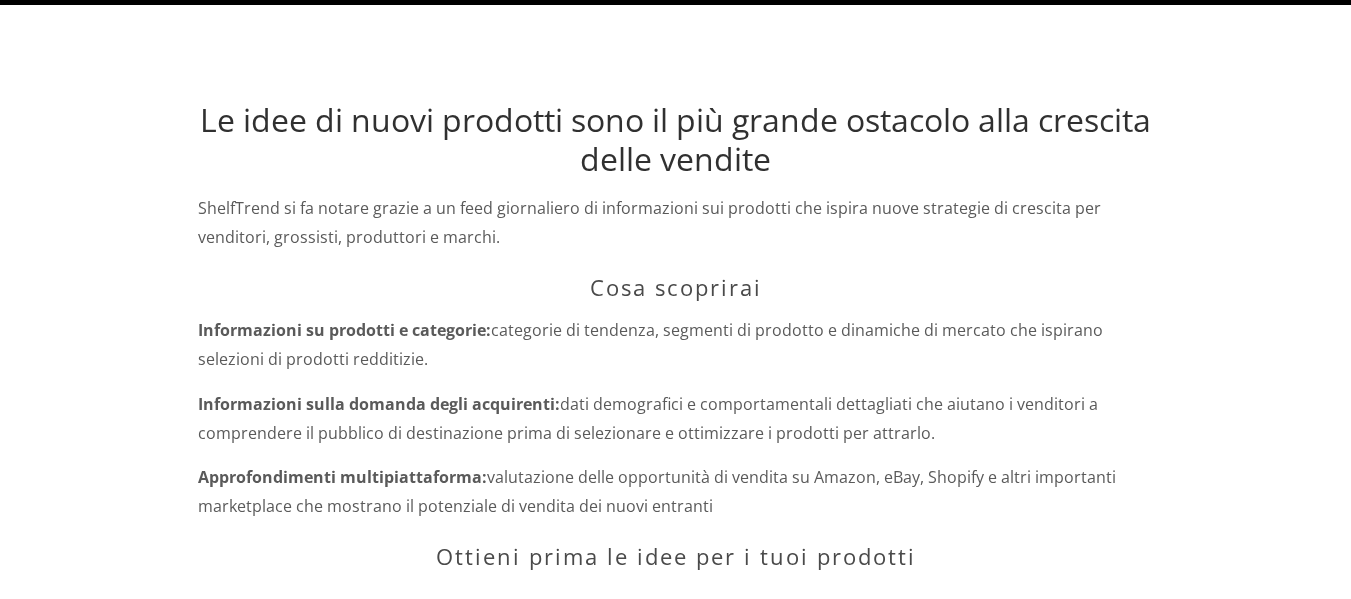 scroll, scrollTop: 500, scrollLeft: 0, axis: vertical 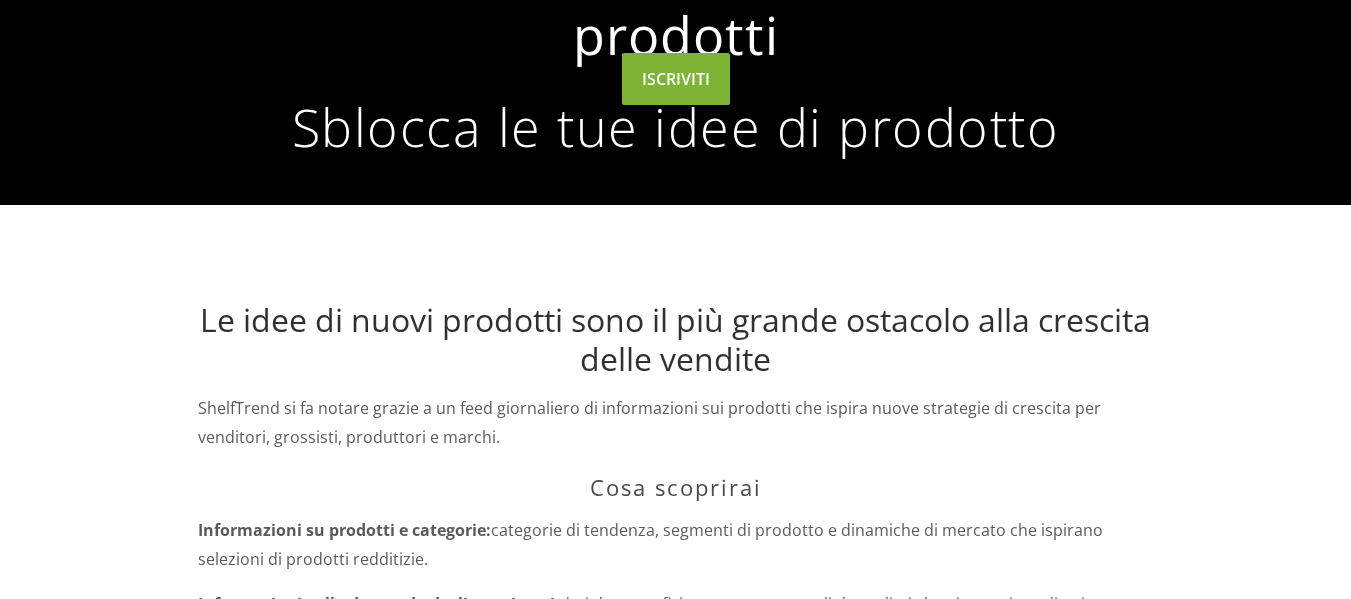 click on "ISCRIVITI" at bounding box center (676, 79) 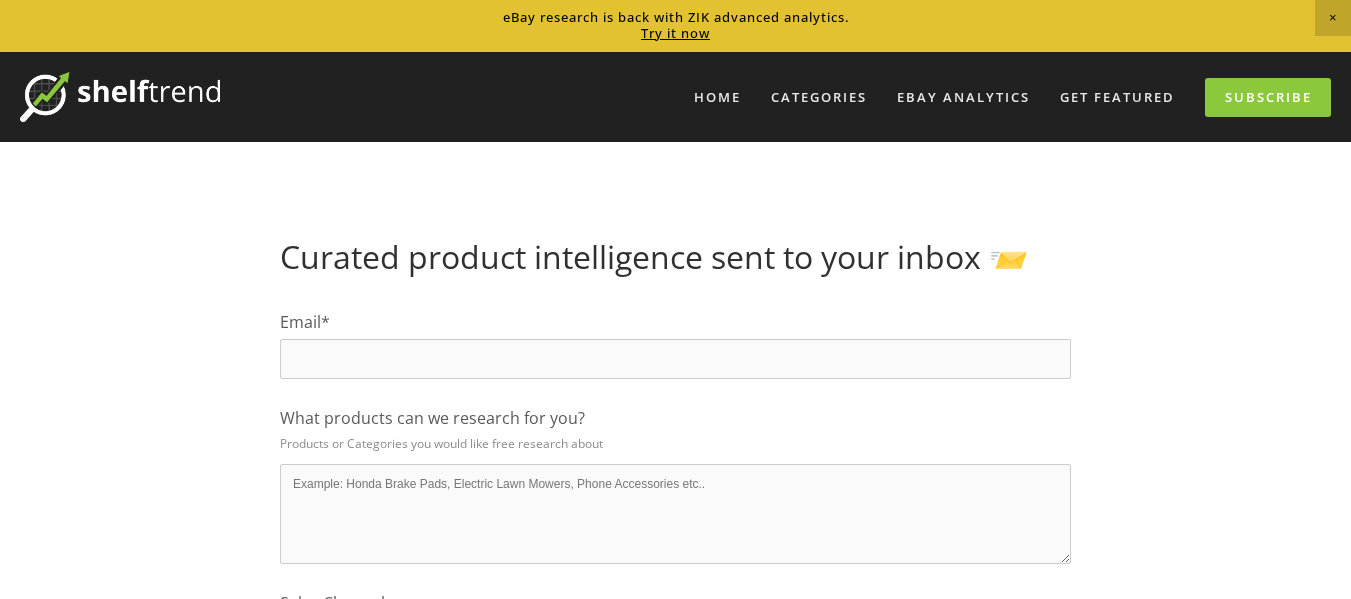 scroll, scrollTop: 0, scrollLeft: 0, axis: both 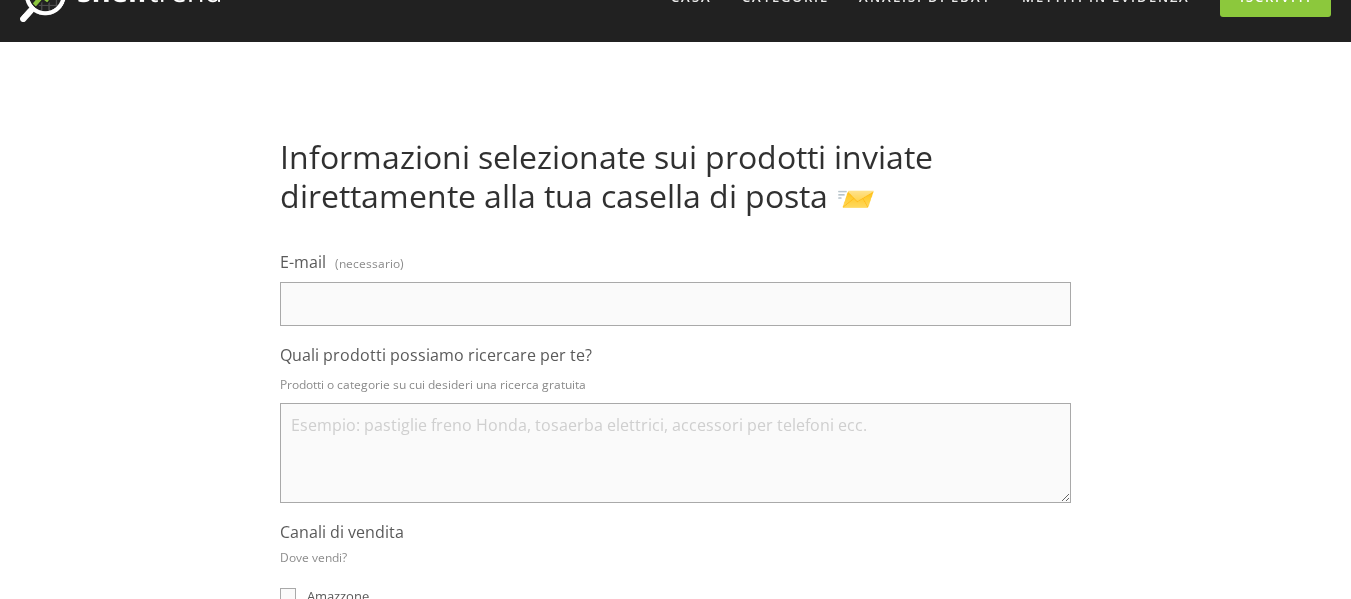 click on "E-mail (necessario)" at bounding box center [675, 304] 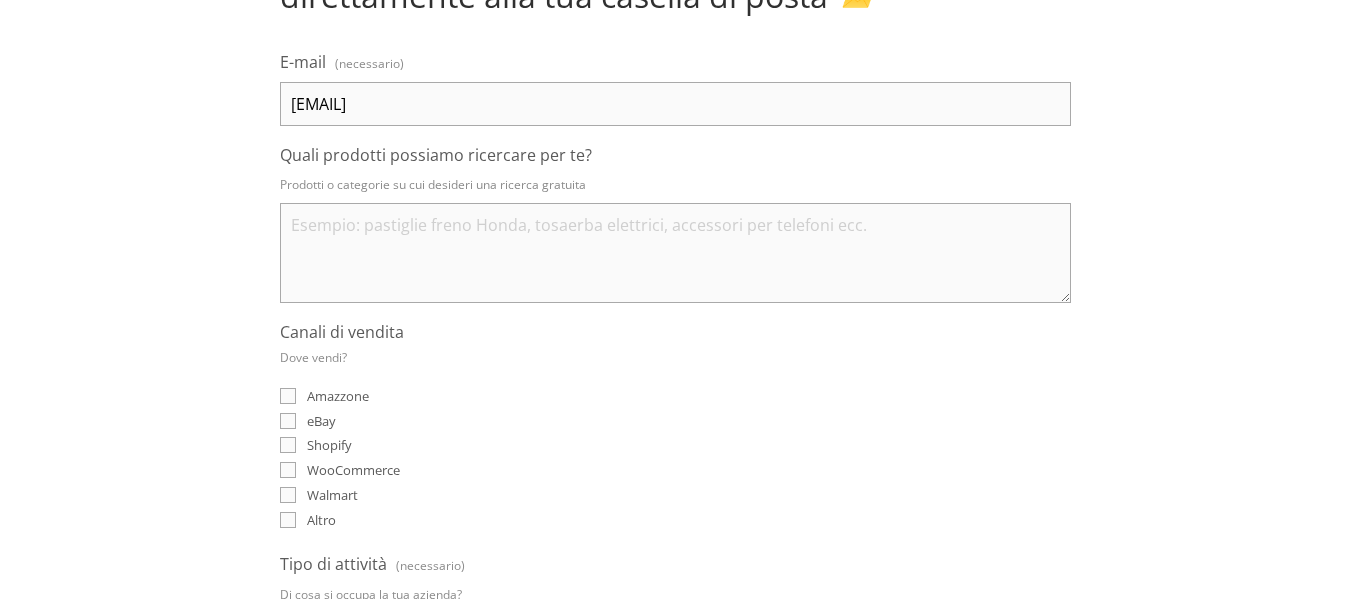 scroll, scrollTop: 400, scrollLeft: 0, axis: vertical 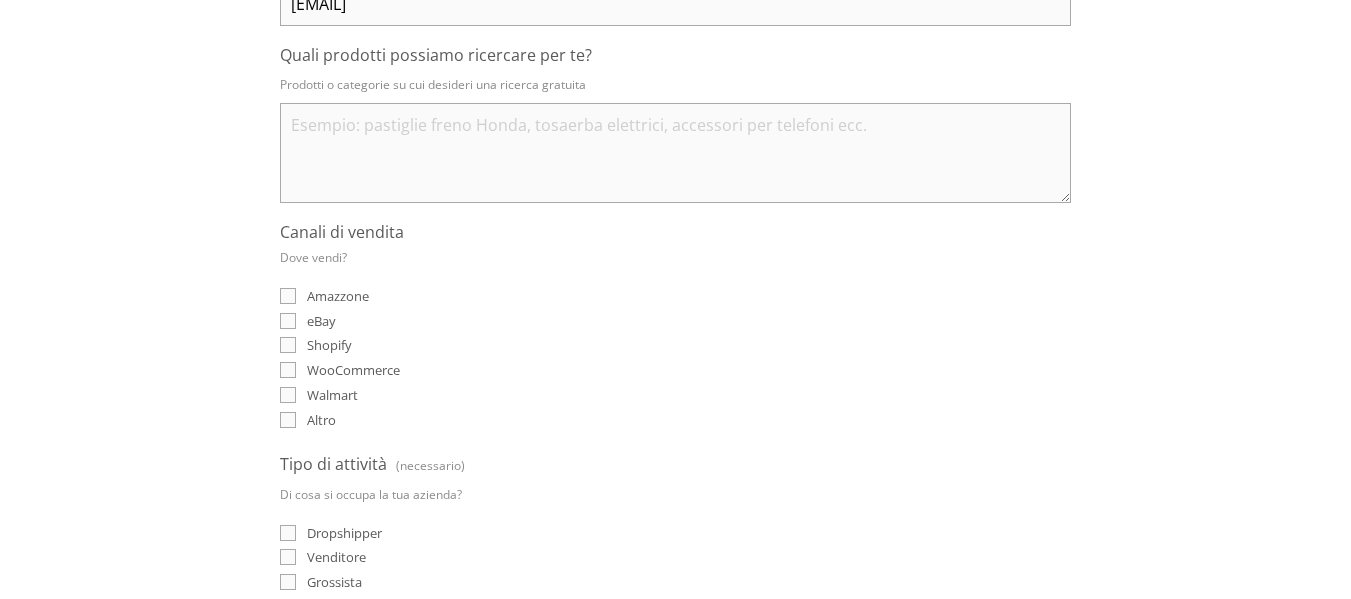 type on "[EMAIL]" 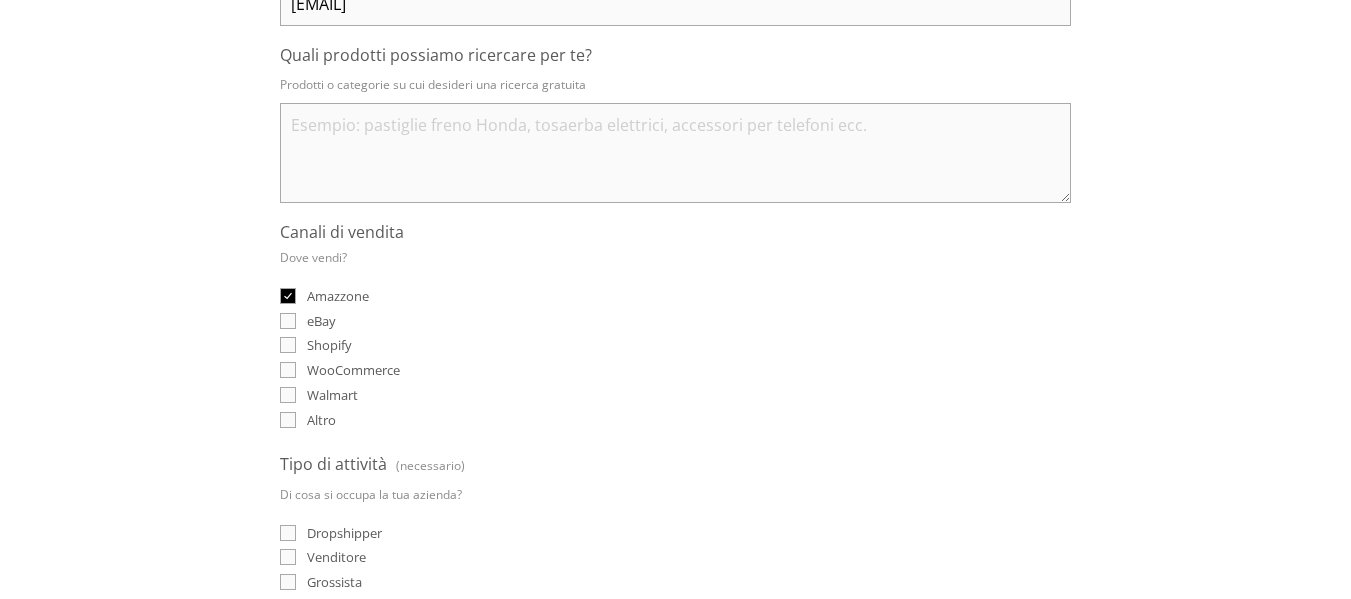 checkbox on "true" 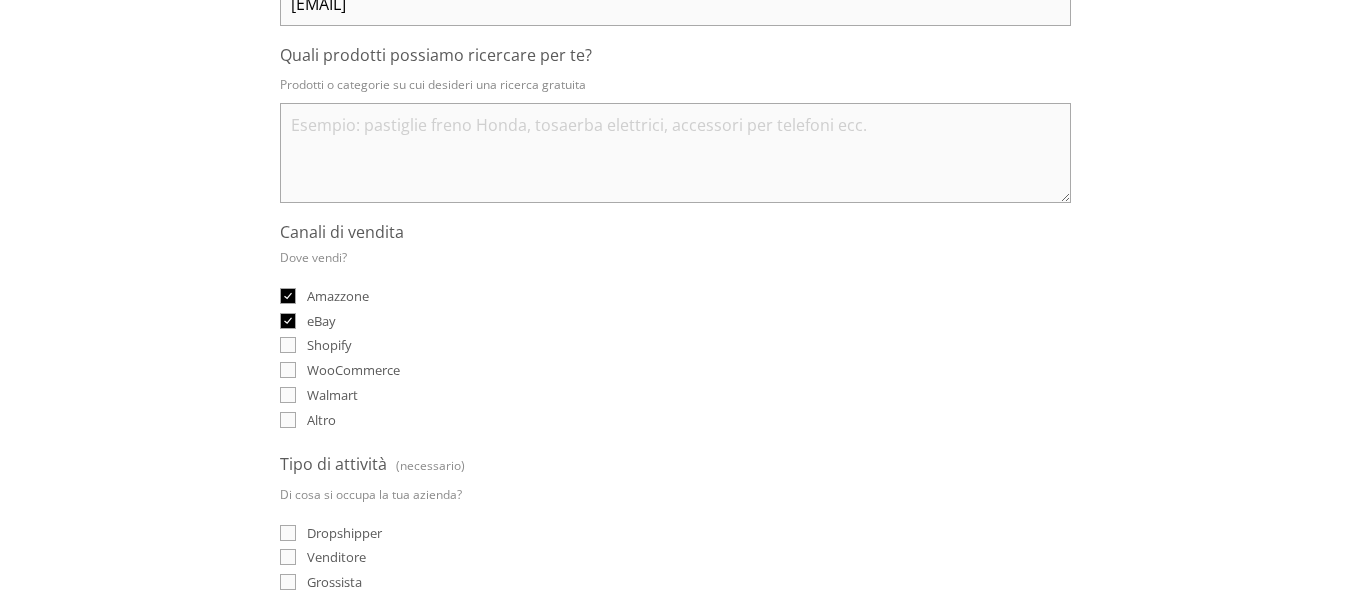 checkbox on "true" 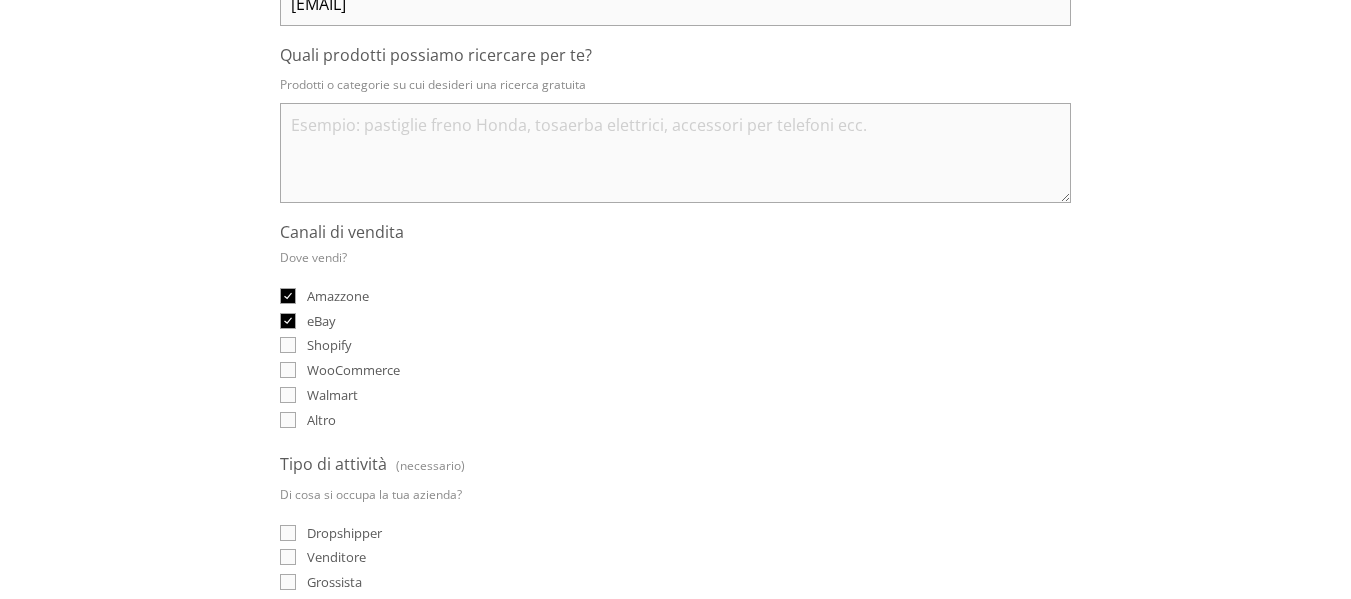 click on "WooCommerce" at bounding box center (338, 296) 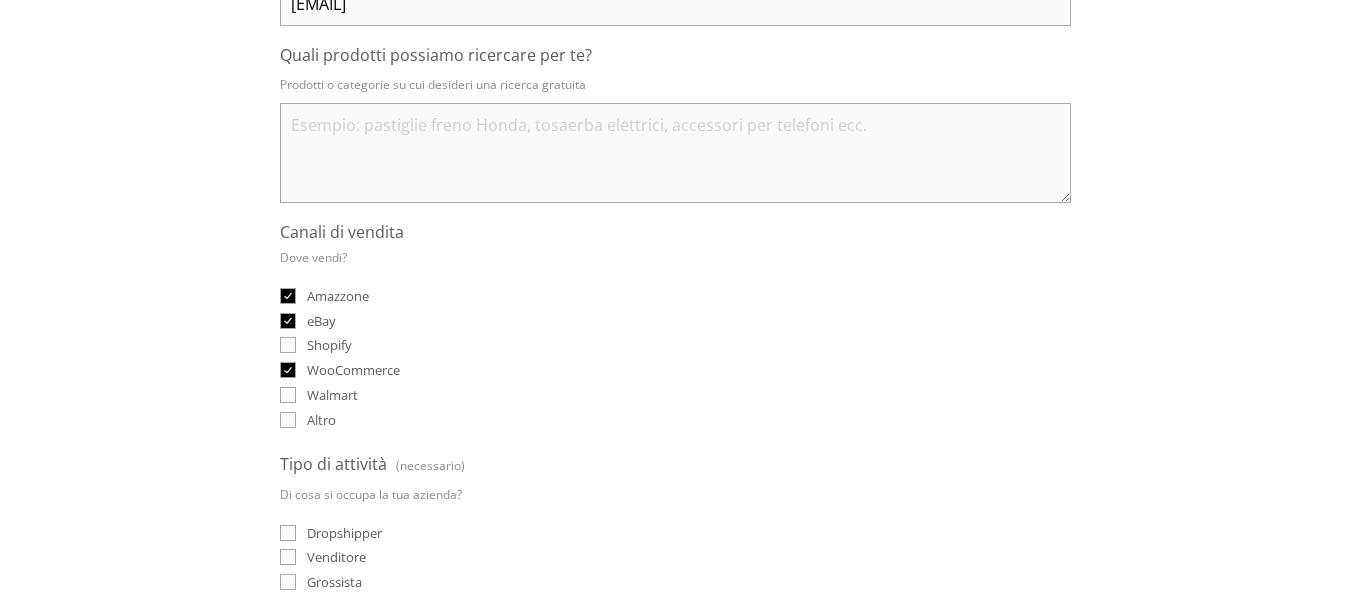 checkbox on "true" 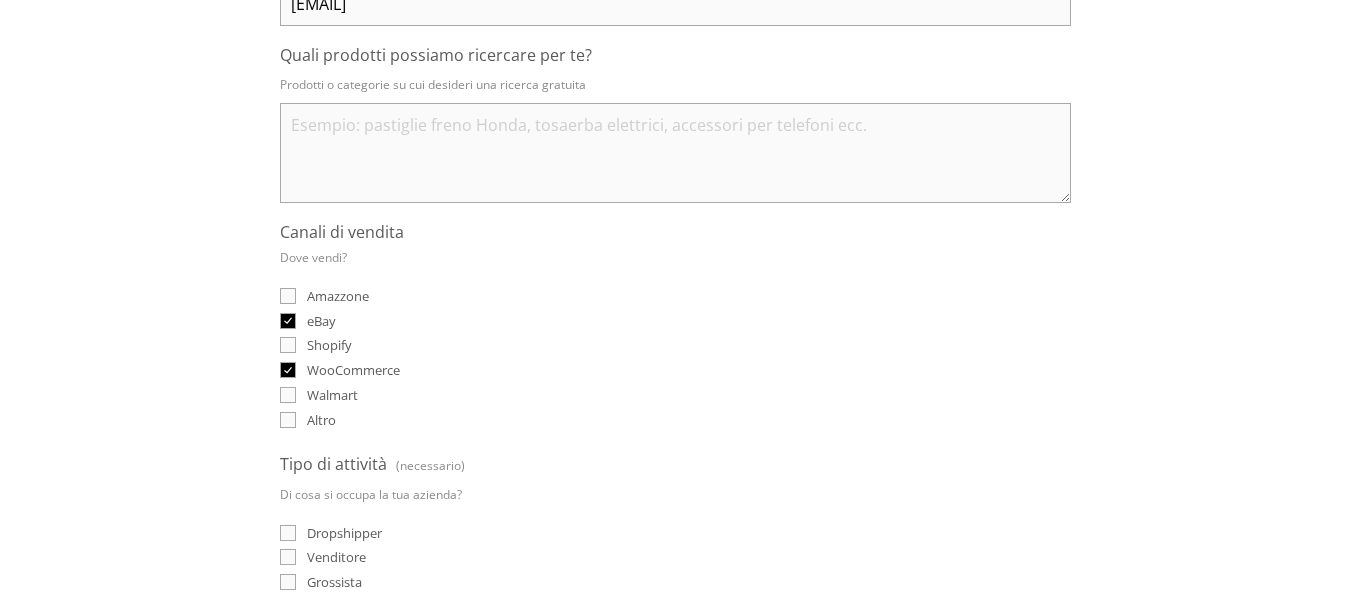 checkbox on "false" 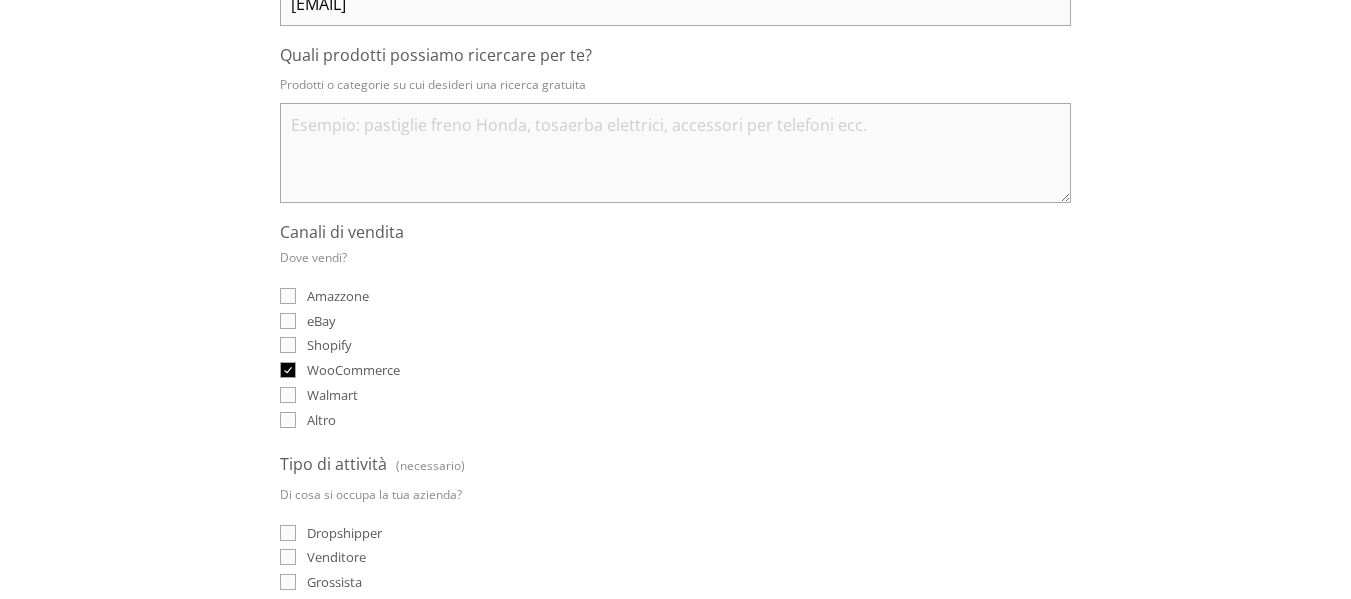 checkbox on "false" 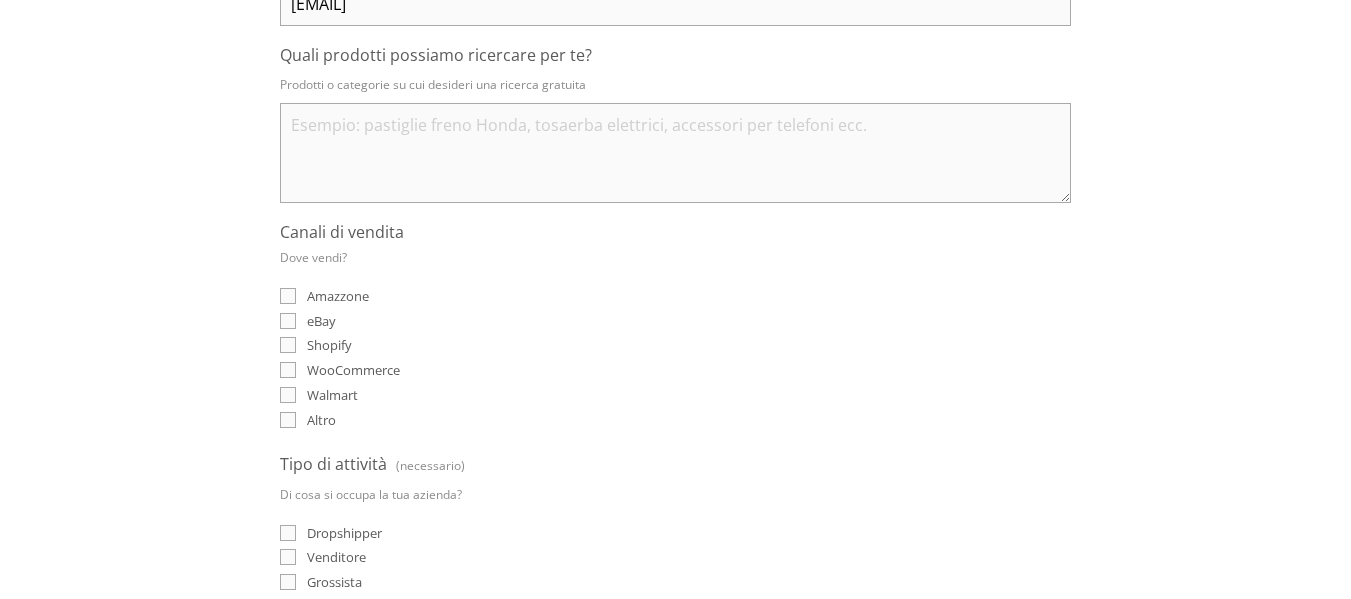 checkbox on "false" 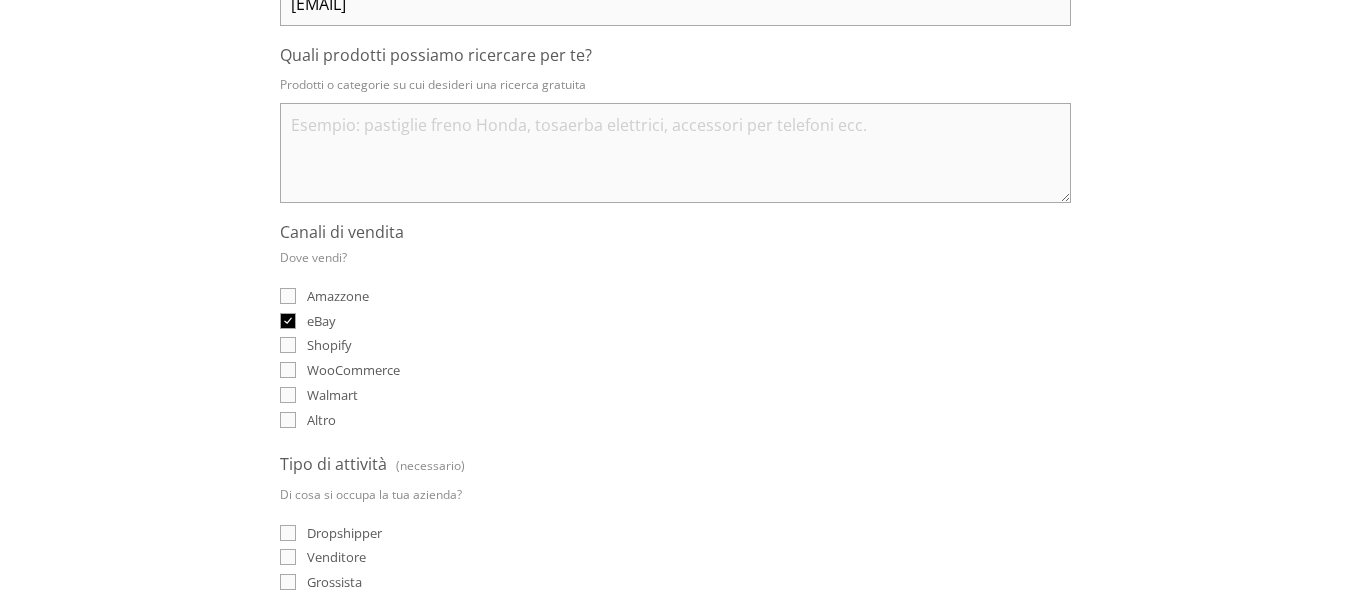 checkbox on "true" 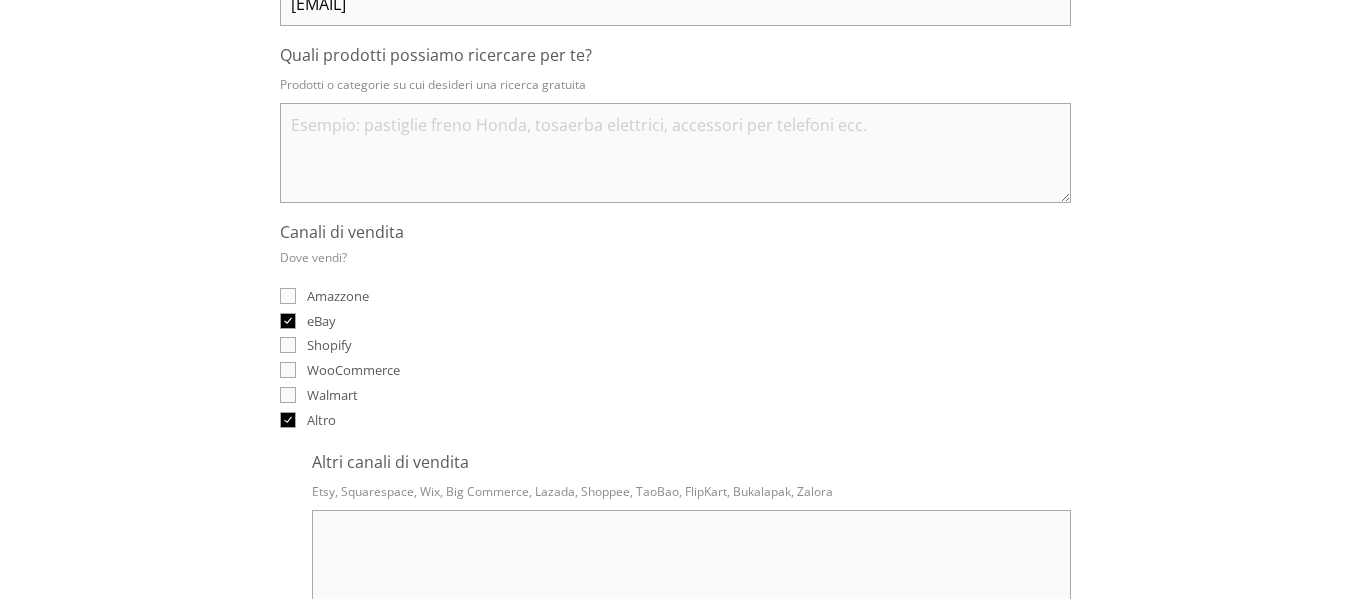 scroll, scrollTop: 600, scrollLeft: 0, axis: vertical 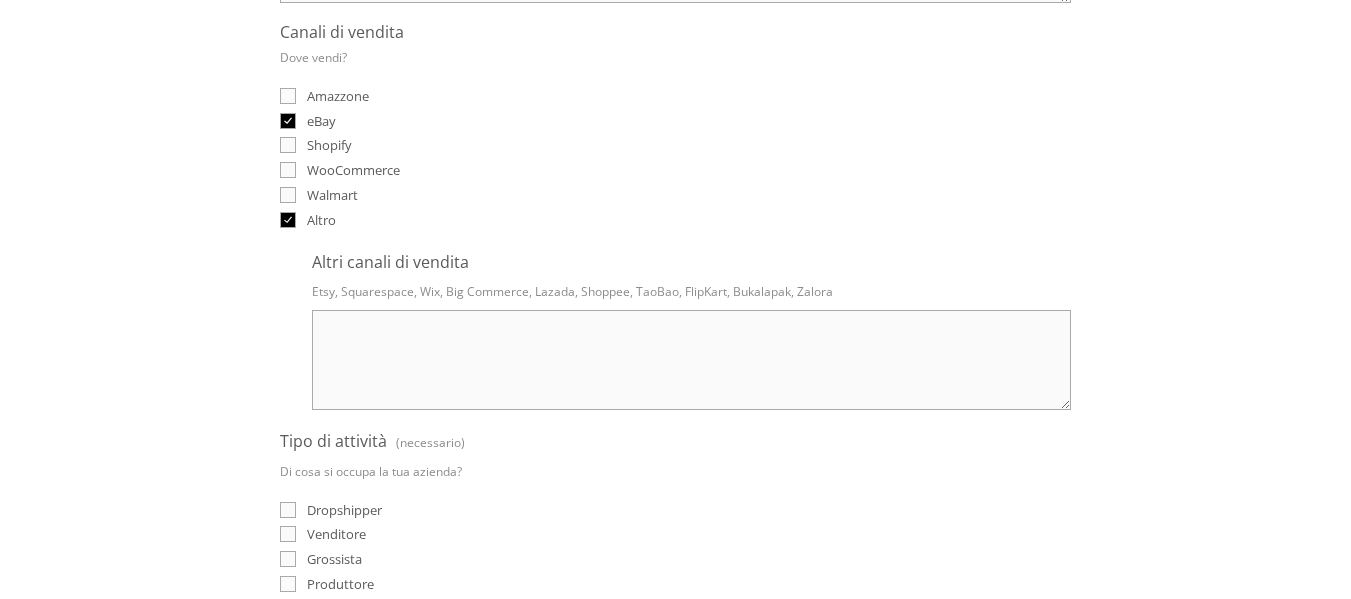 click on "Altri canali di vendita" at bounding box center (691, 360) 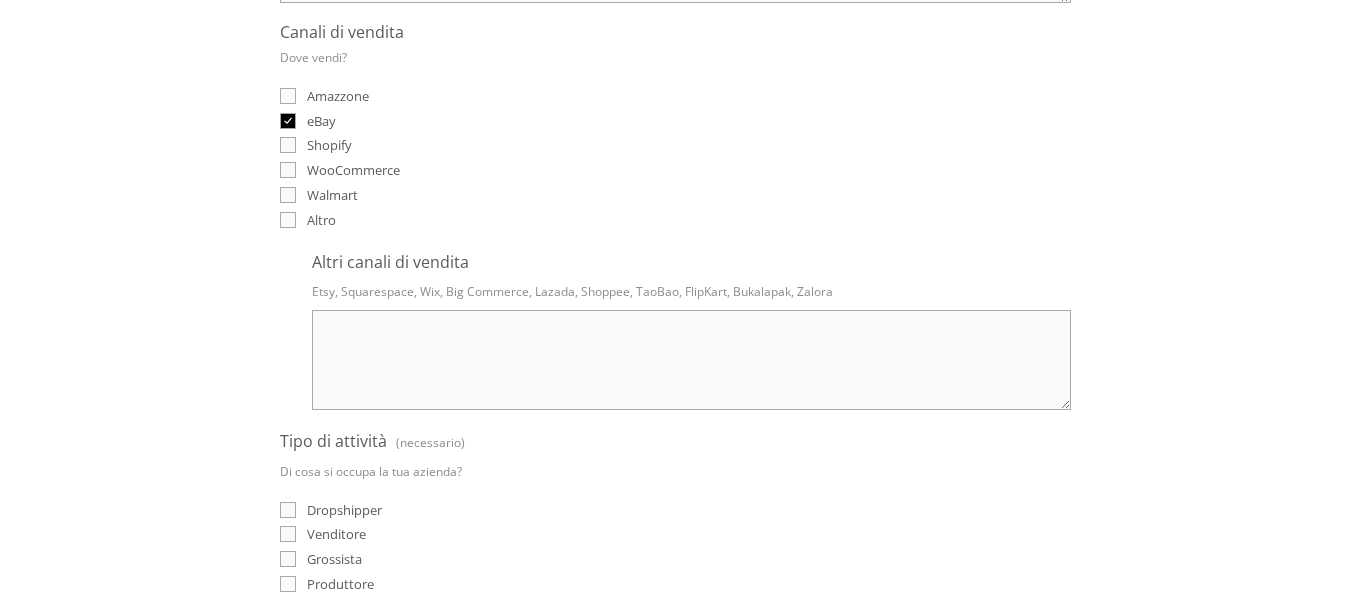 checkbox on "false" 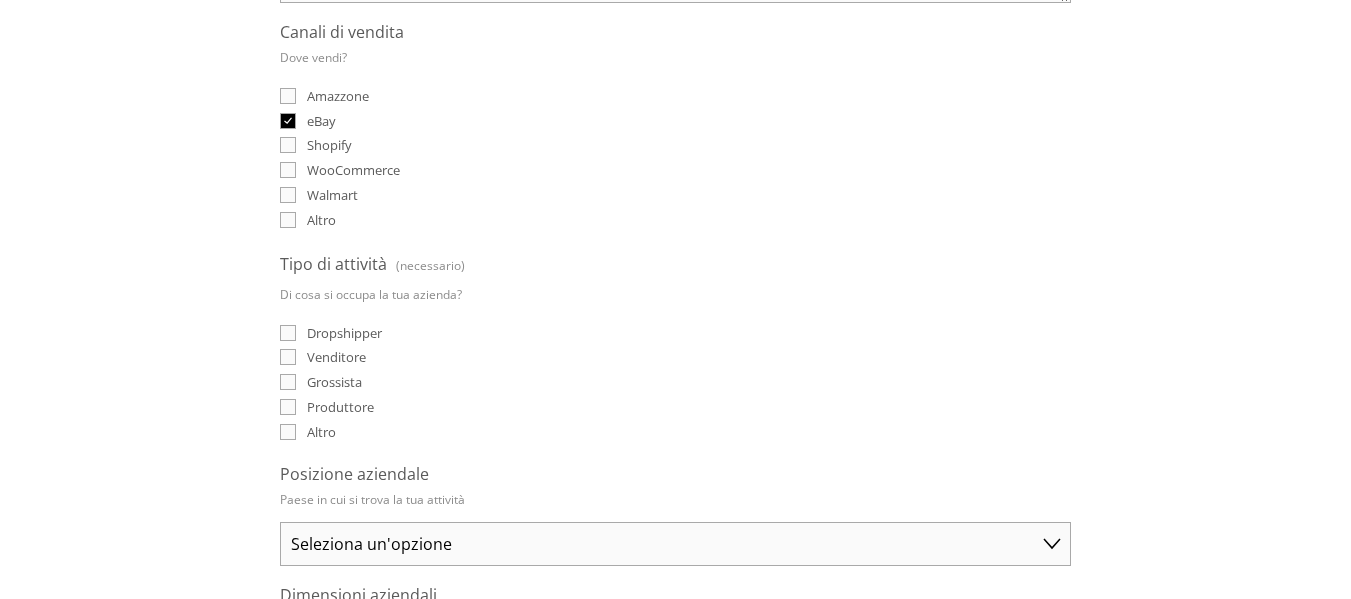 click on "Dropshipper" at bounding box center (344, 333) 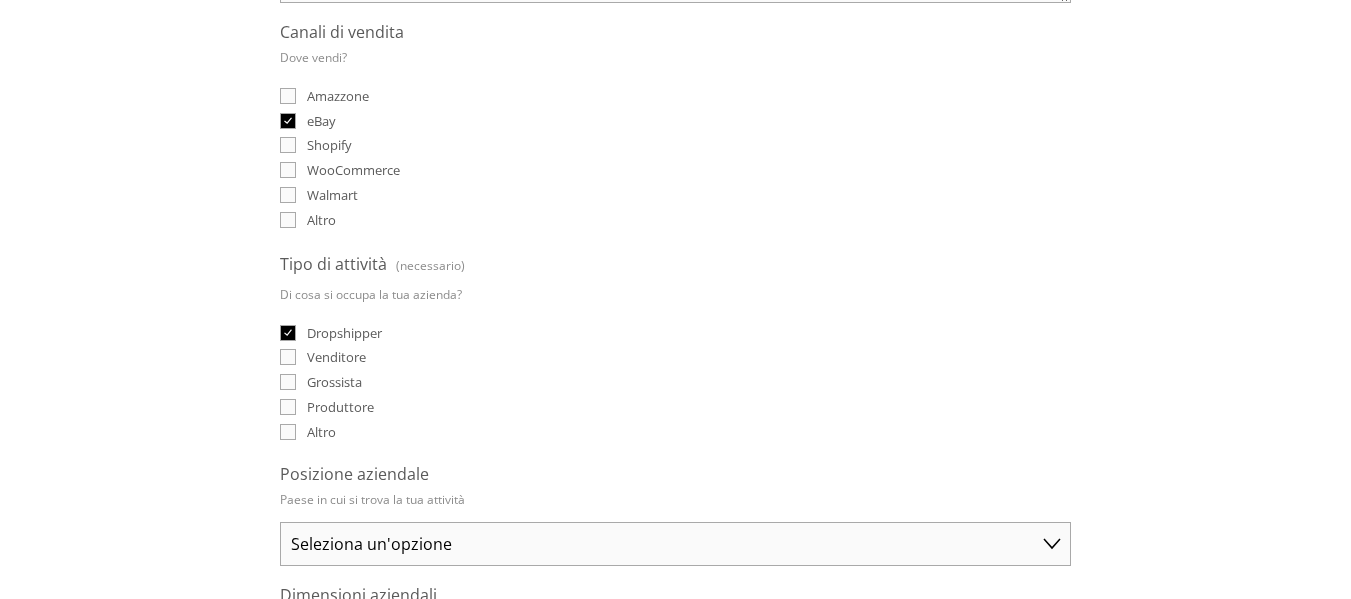 checkbox on "true" 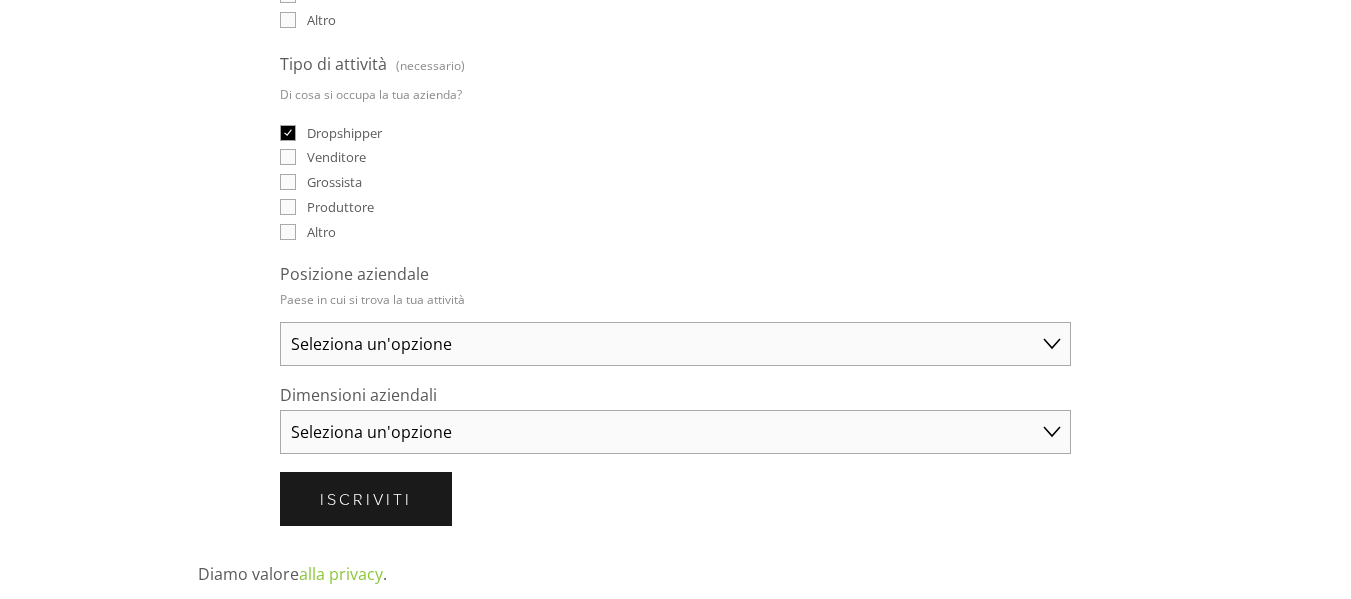 scroll, scrollTop: 900, scrollLeft: 0, axis: vertical 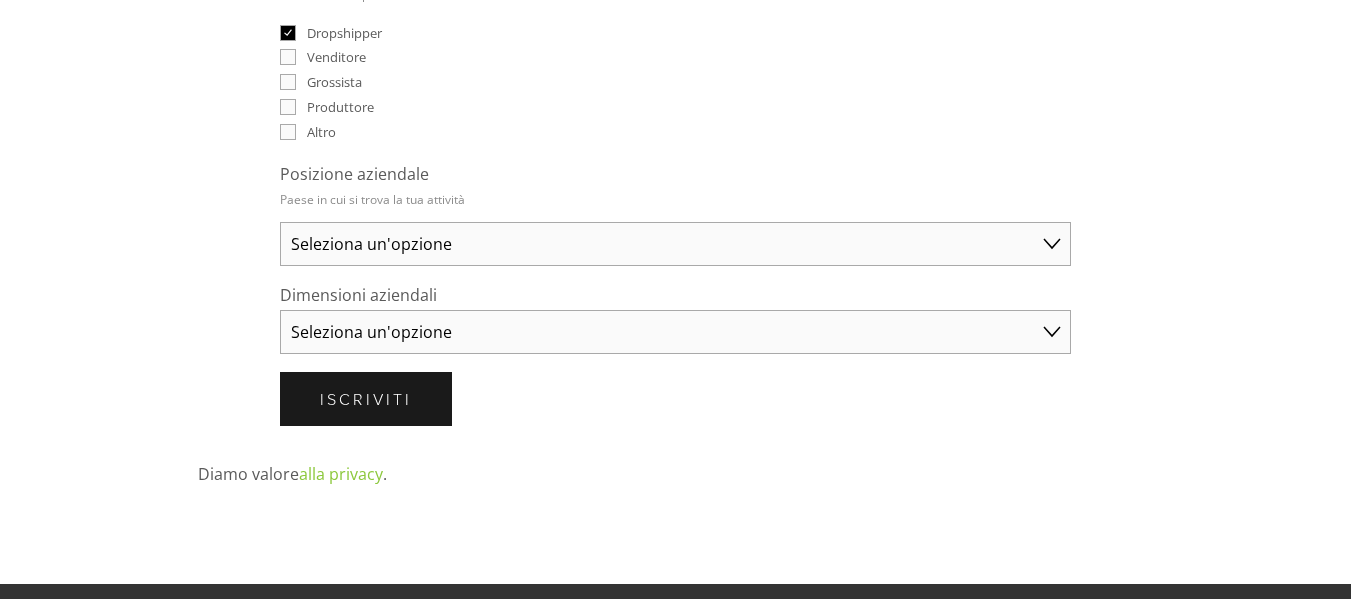 click on "Seleziona un'opzione Australia Stati Uniti Regno Unito Cina Giappone Germania Canada Altro" at bounding box center [675, 244] 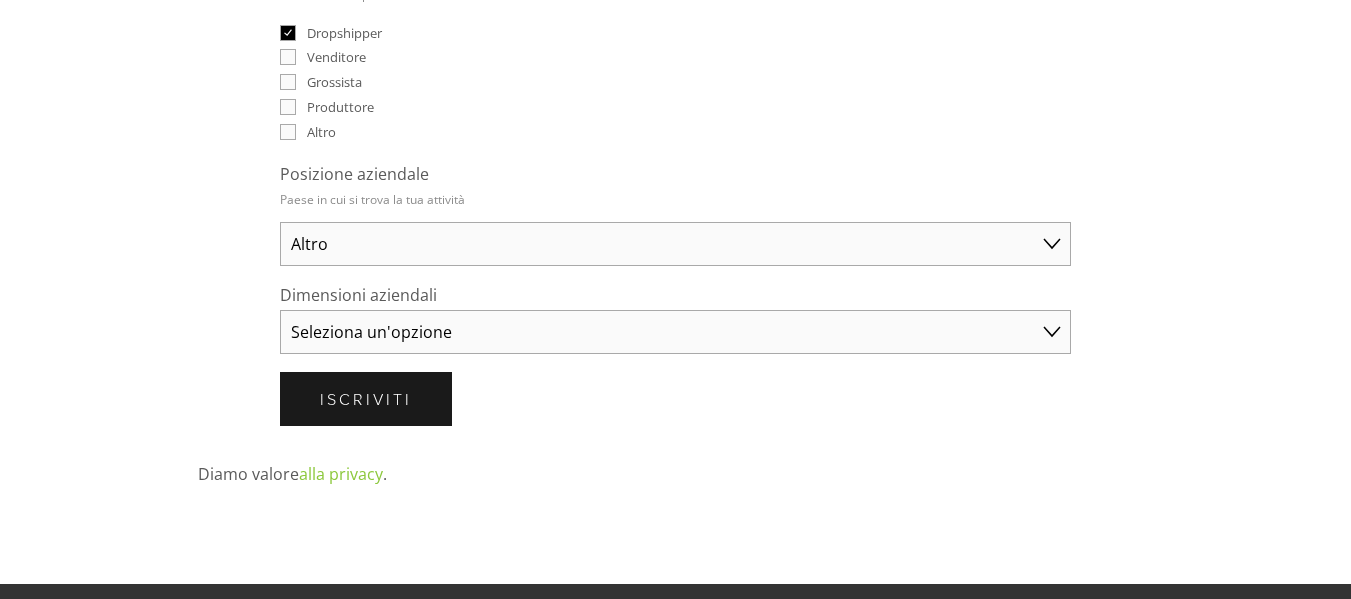 click on "Seleziona un'opzione Australia Stati Uniti Regno Unito Cina Giappone Germania Canada Altro" at bounding box center [675, 244] 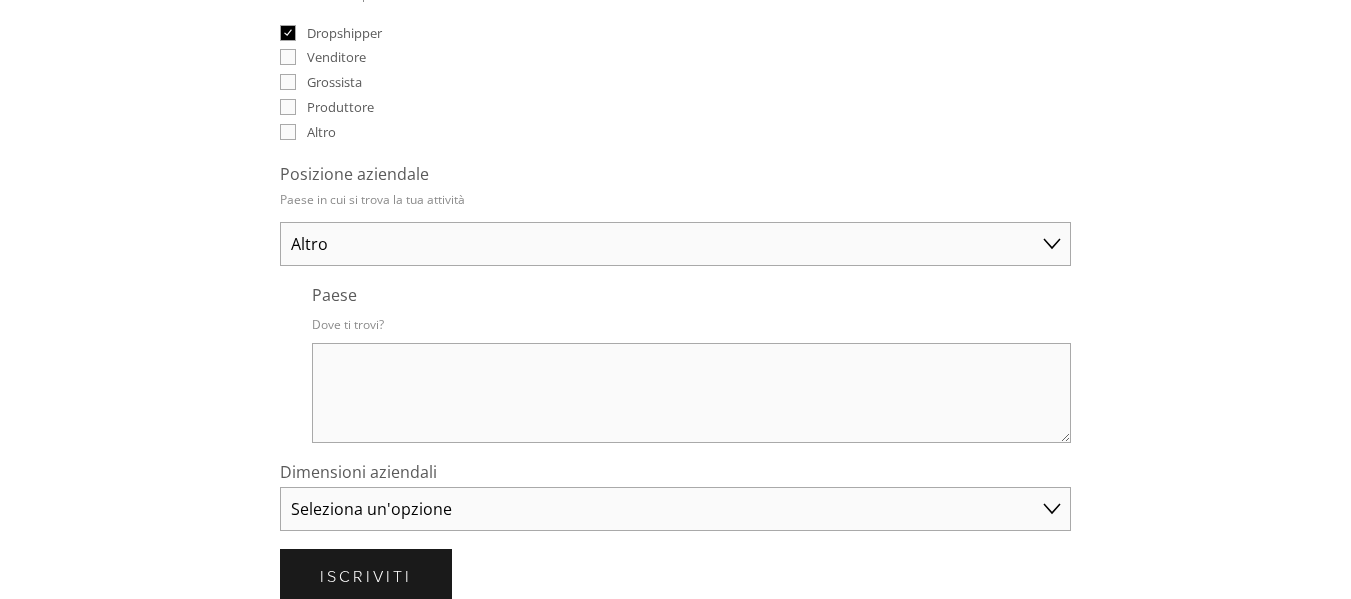 click on "Paese" at bounding box center (691, 393) 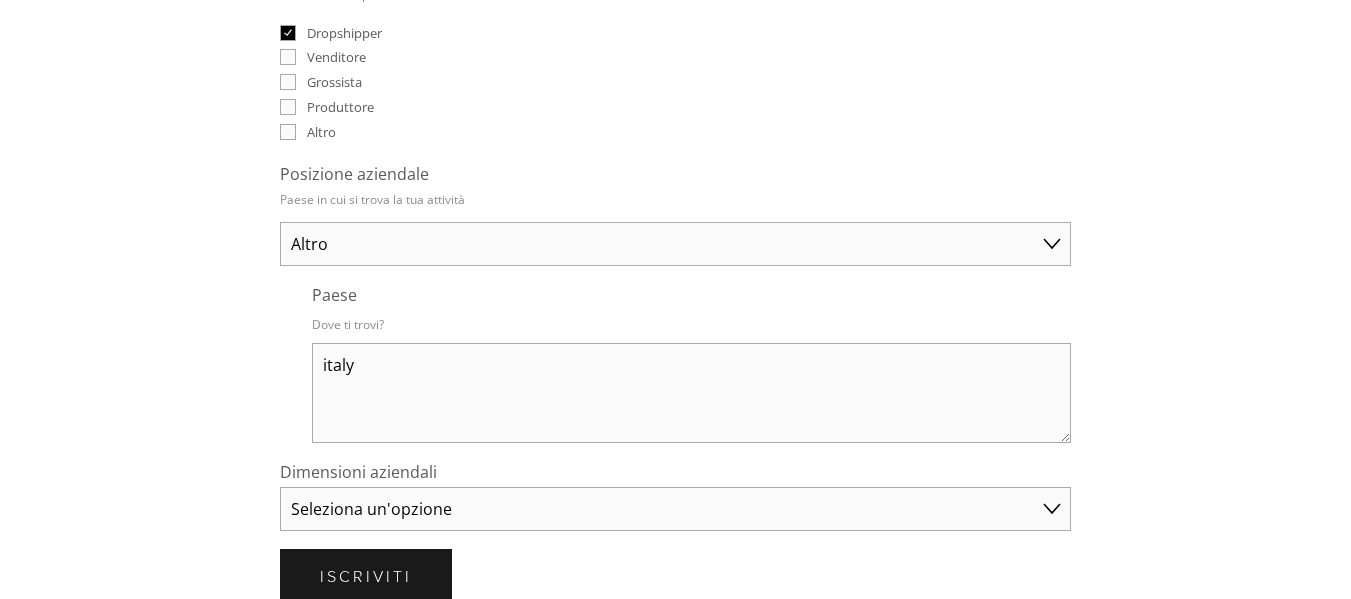 type on "italy" 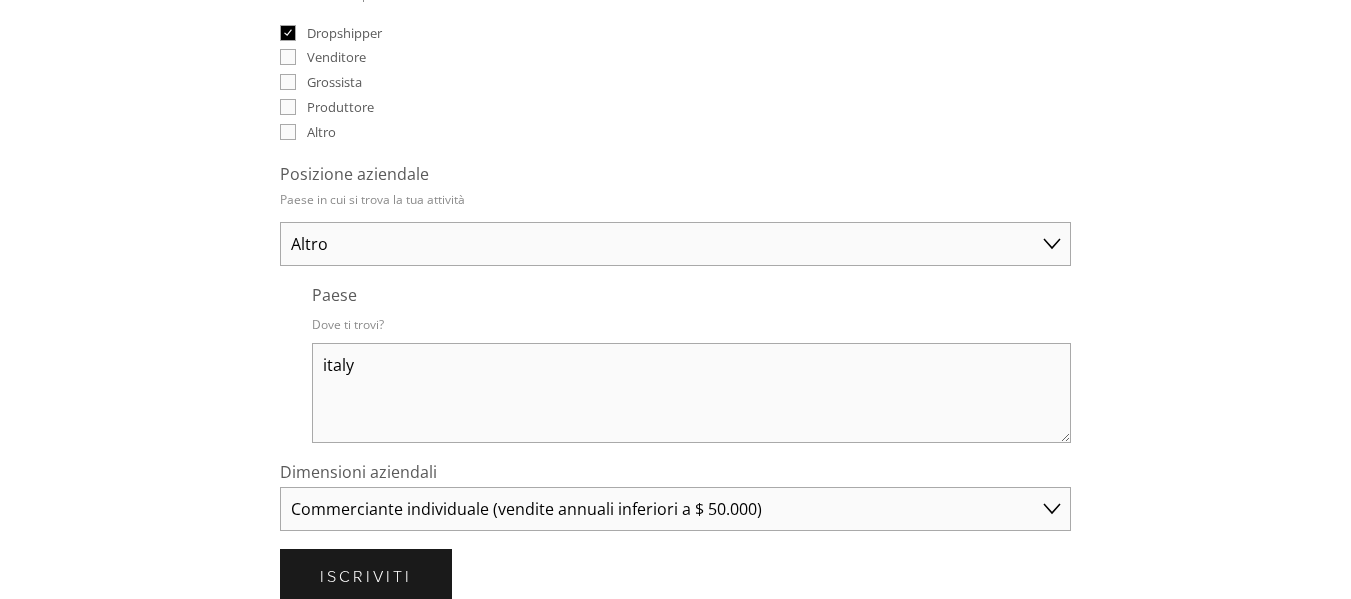 click on "Seleziona un'opzione Commerciante individuale (vendite annuali inferiori a $ 50.000) Piccola impresa ($ 50.000 - $ 250.000 di vendite annuali) Attività consolidata (oltre $ 250.000 di vendite annuali)" at bounding box center (675, 509) 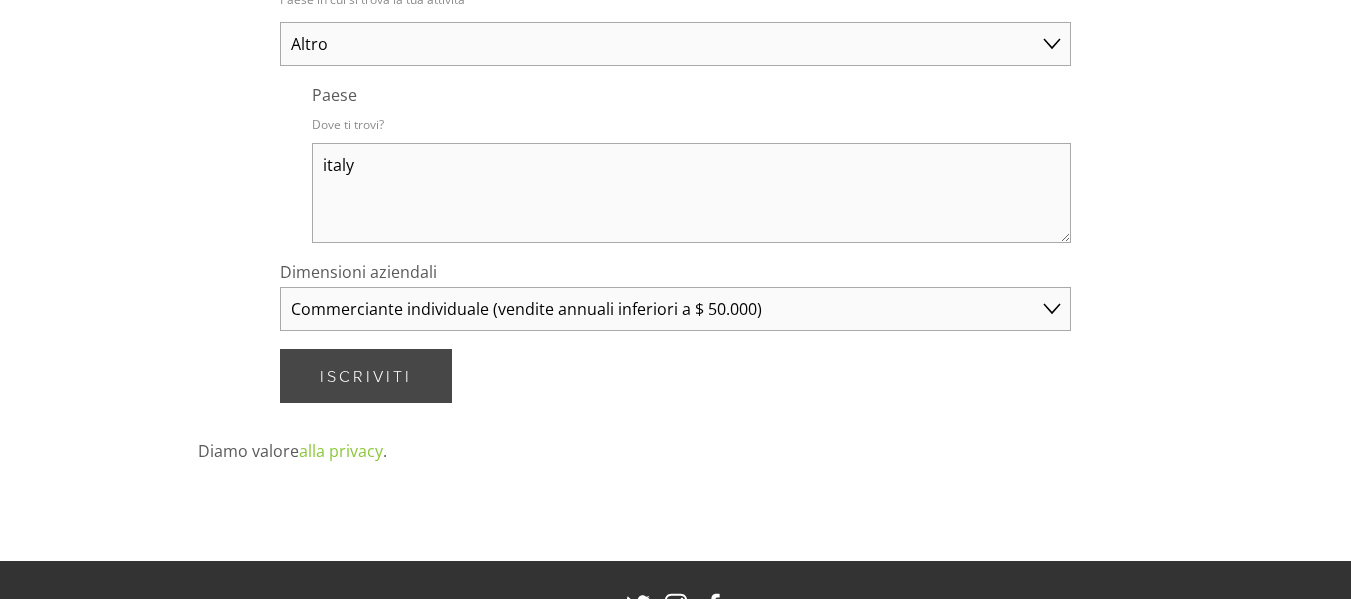 click on "Iscriviti" at bounding box center (366, 376) 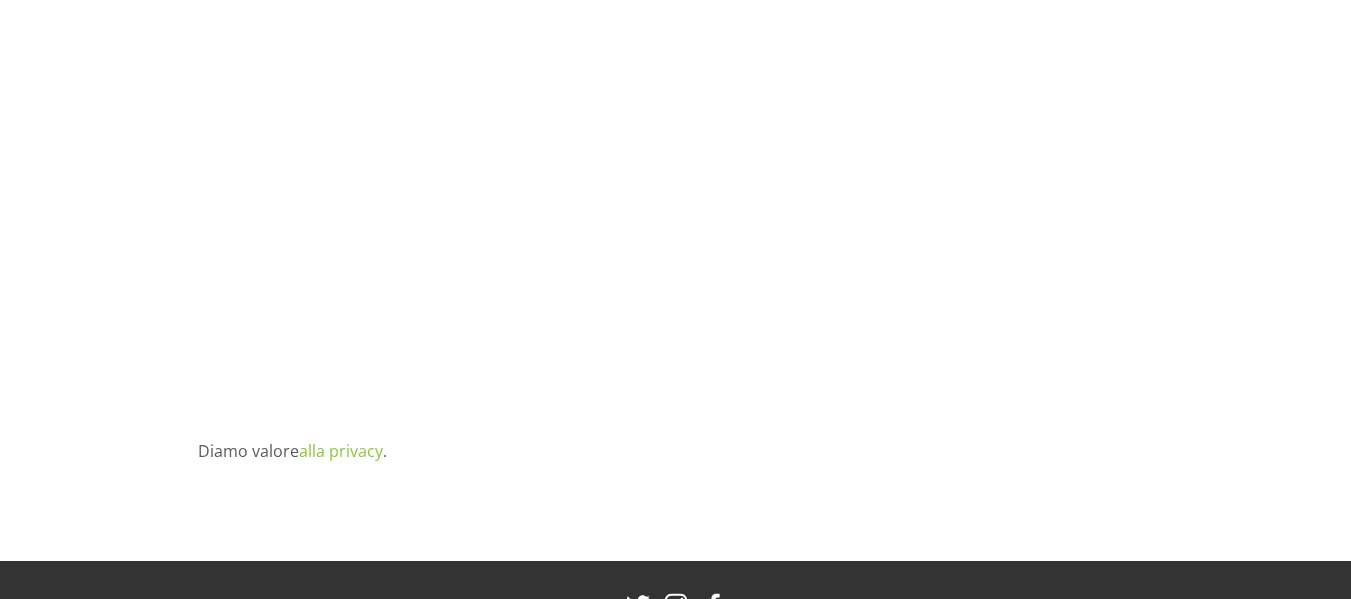 scroll, scrollTop: 122, scrollLeft: 0, axis: vertical 